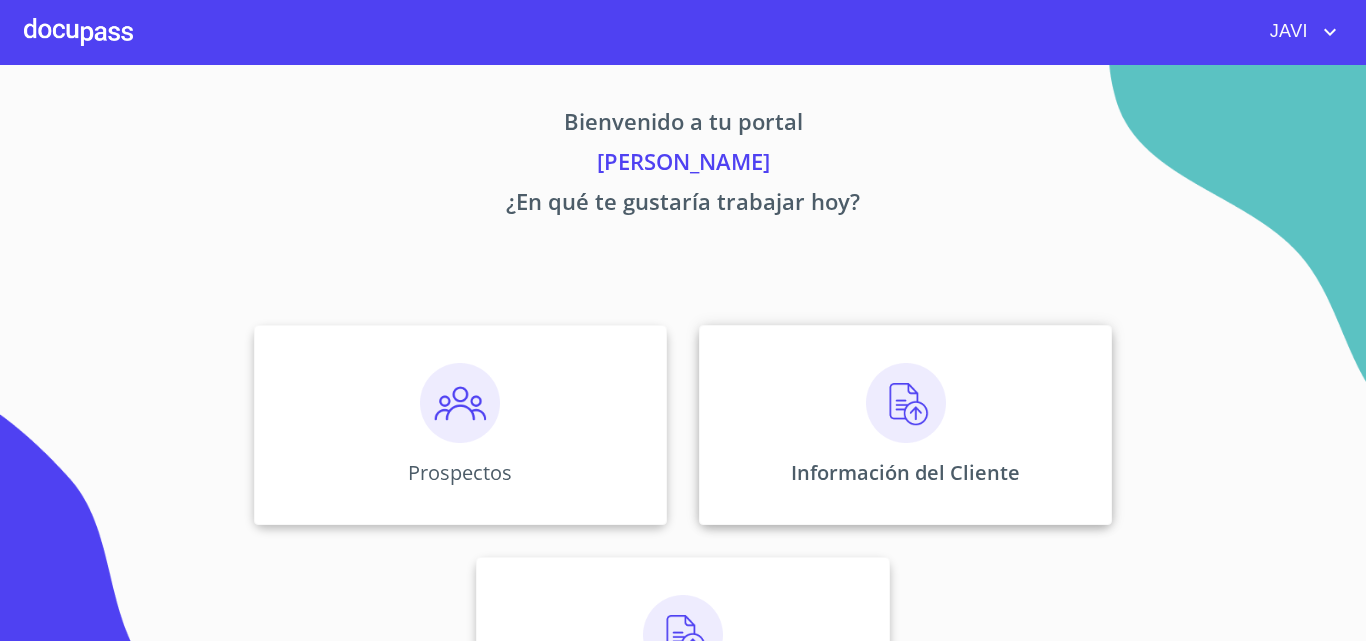scroll, scrollTop: 0, scrollLeft: 0, axis: both 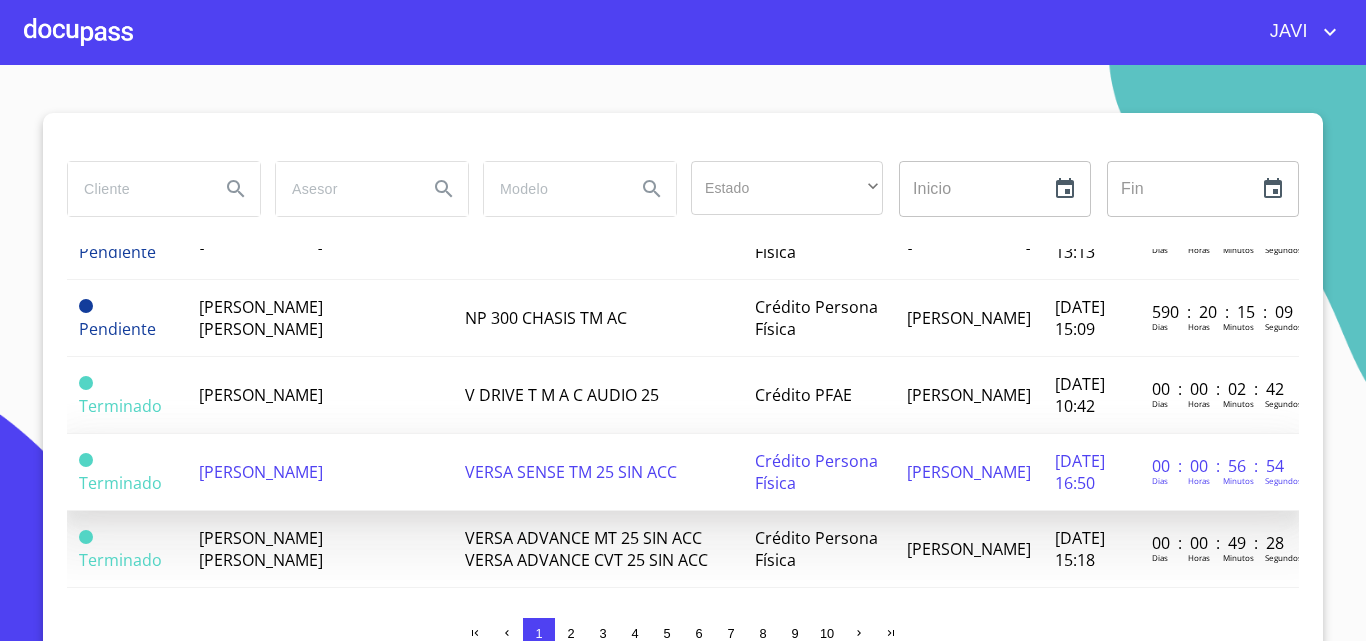 click on "[PERSON_NAME]" at bounding box center [261, 472] 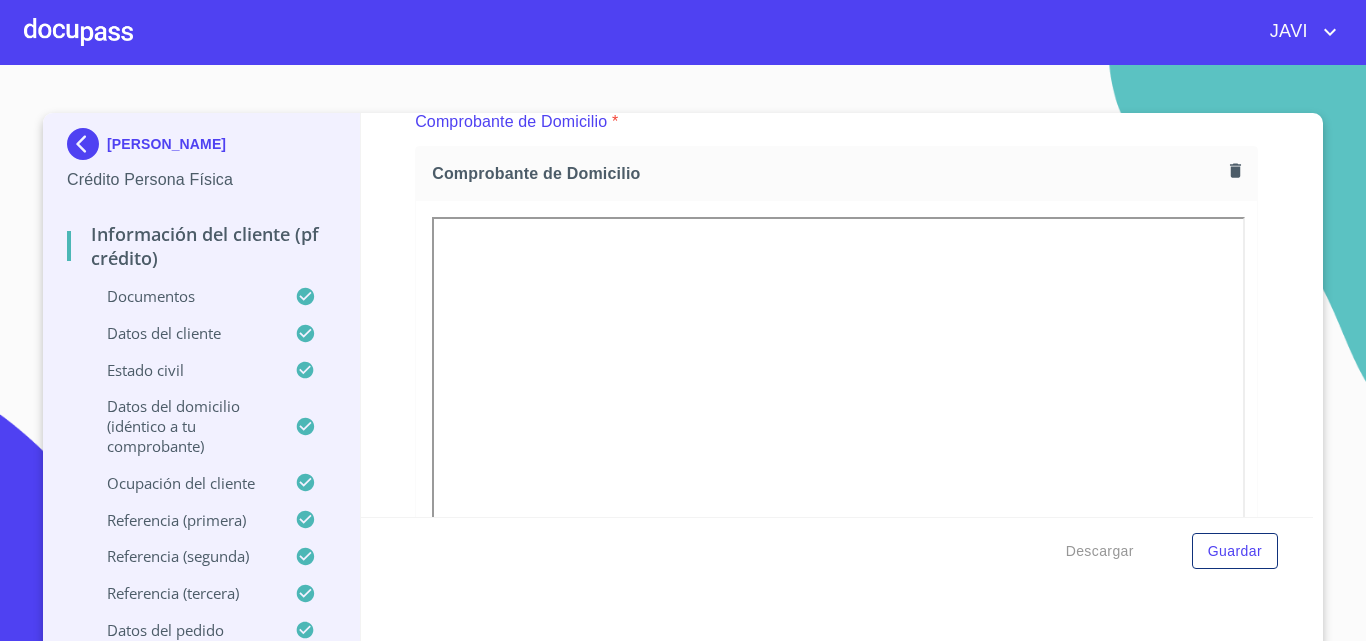 scroll, scrollTop: 1050, scrollLeft: 0, axis: vertical 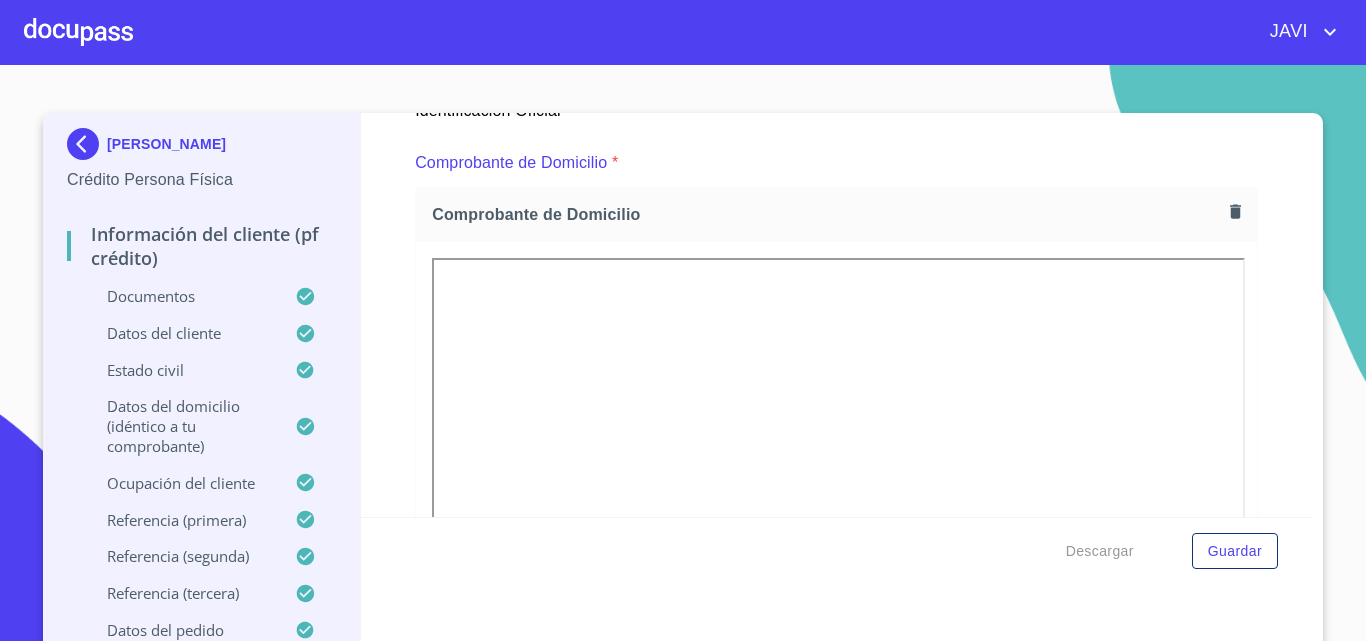 click 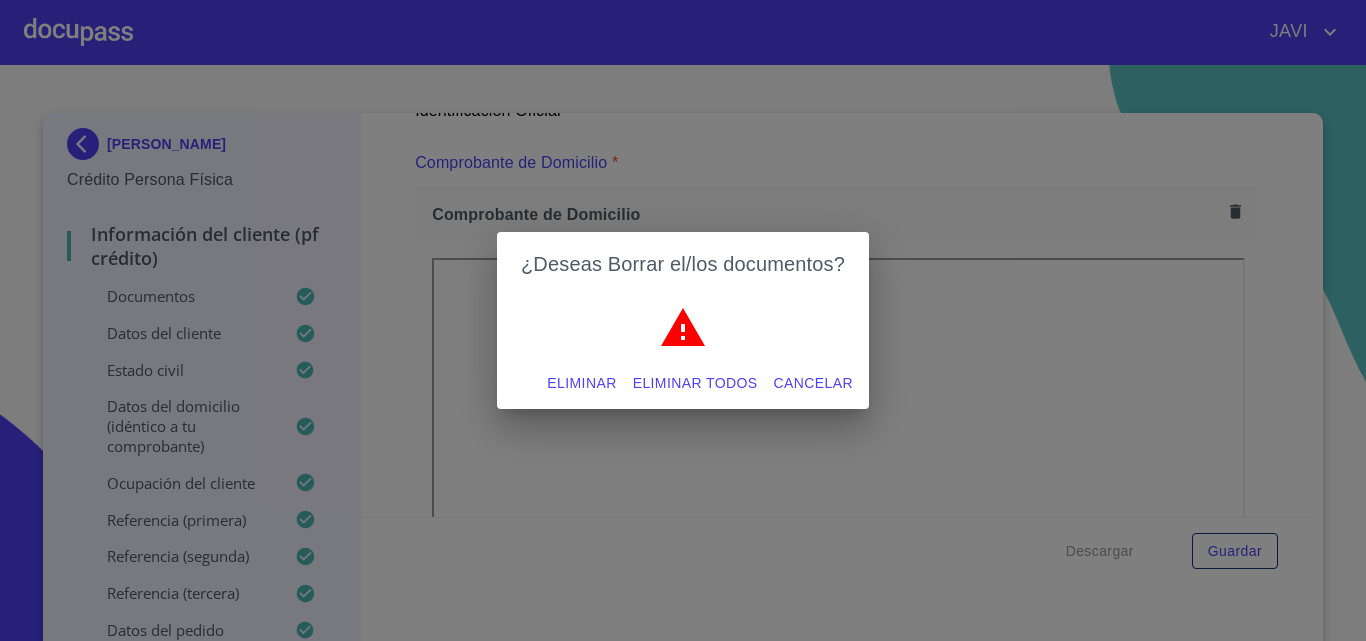 click on "Eliminar todos" at bounding box center [695, 383] 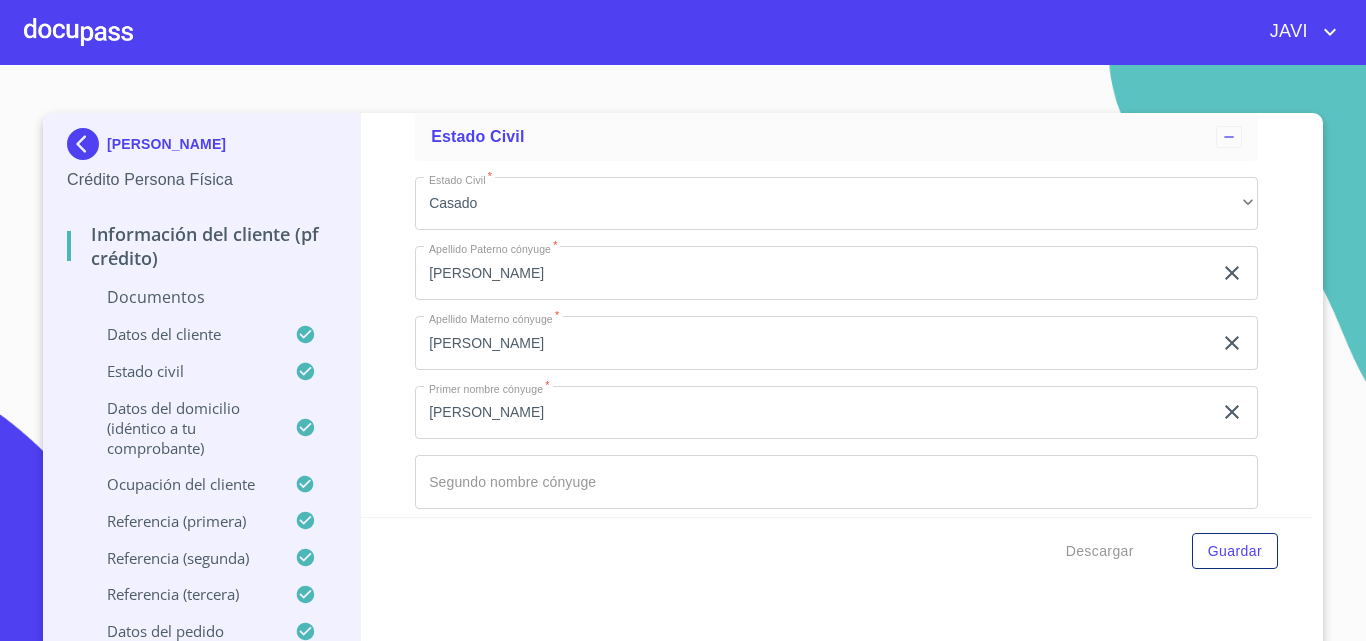 scroll, scrollTop: 4750, scrollLeft: 0, axis: vertical 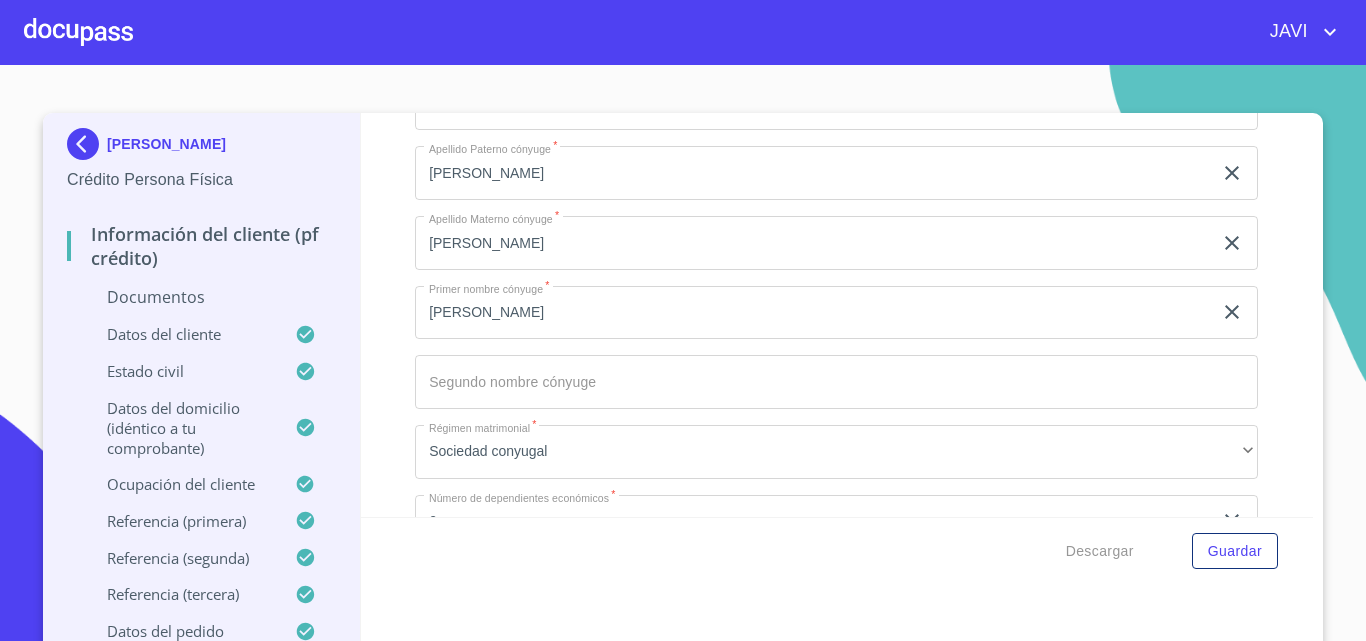 click 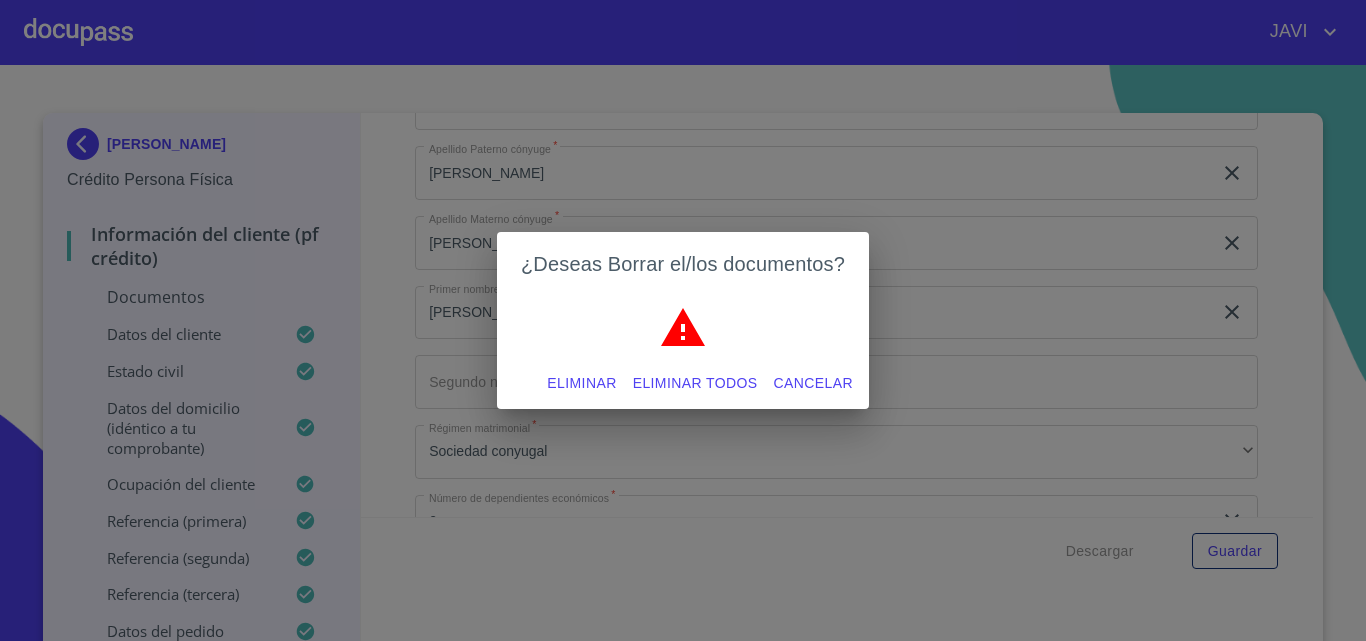 click on "Eliminar todos" at bounding box center (695, 383) 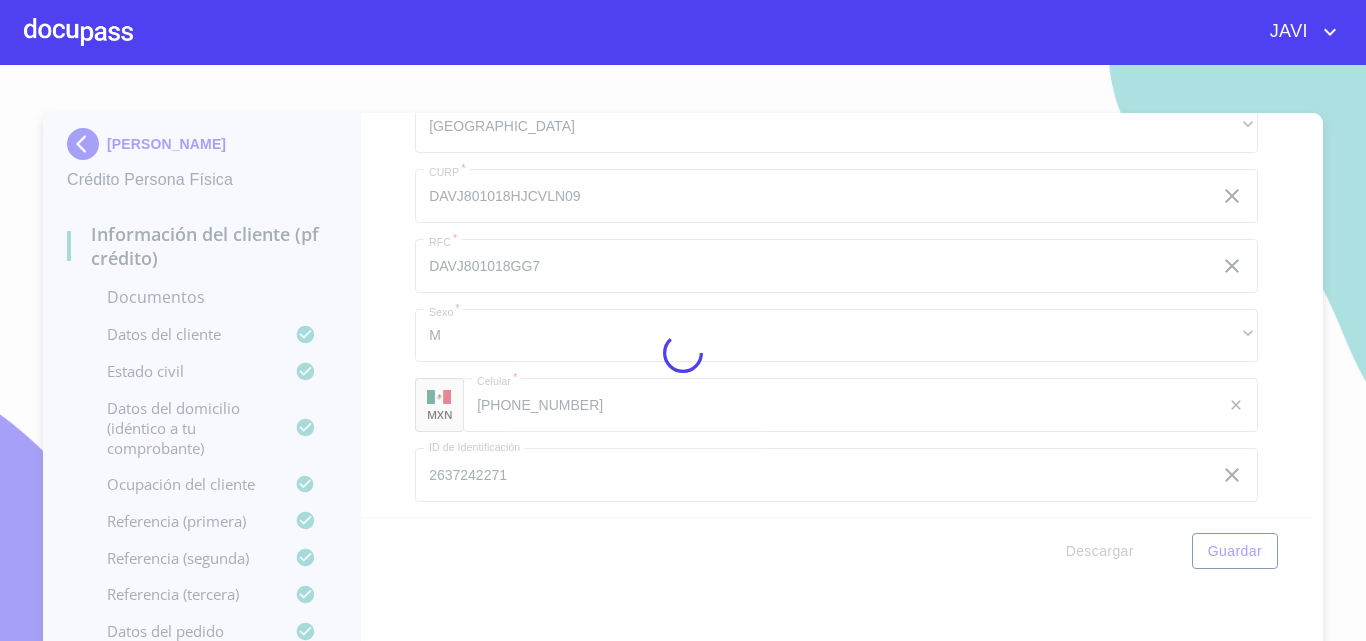 click at bounding box center [683, 353] 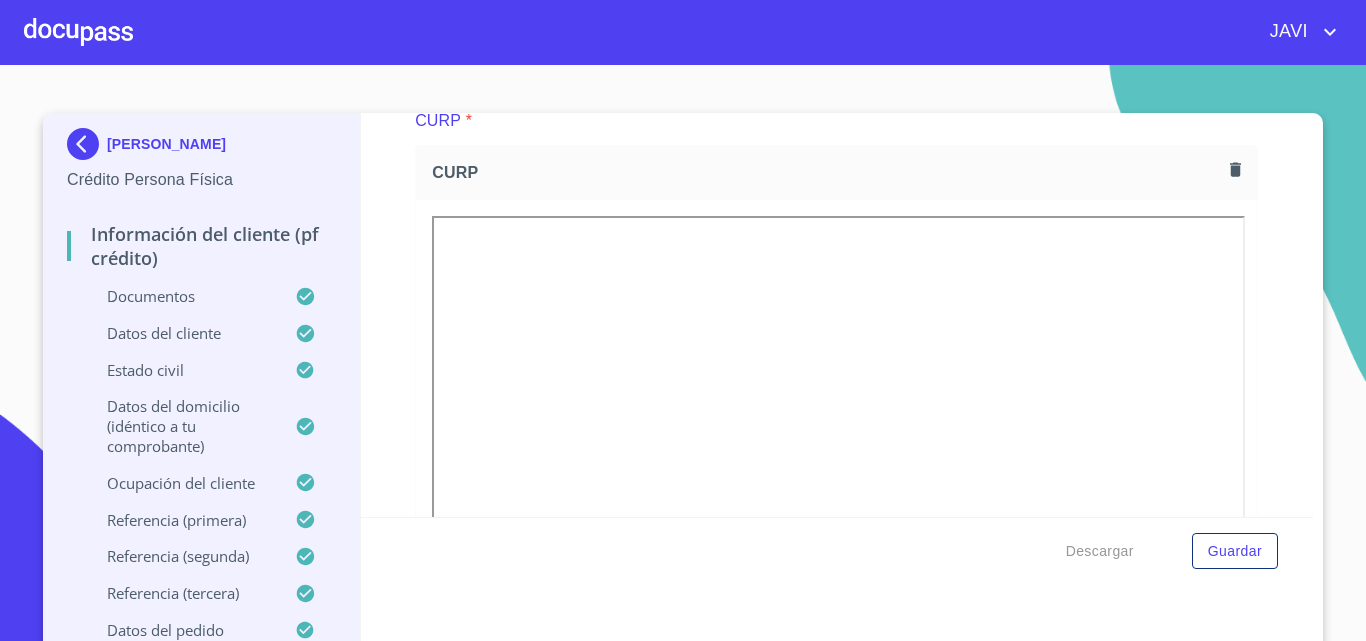 scroll, scrollTop: 2400, scrollLeft: 0, axis: vertical 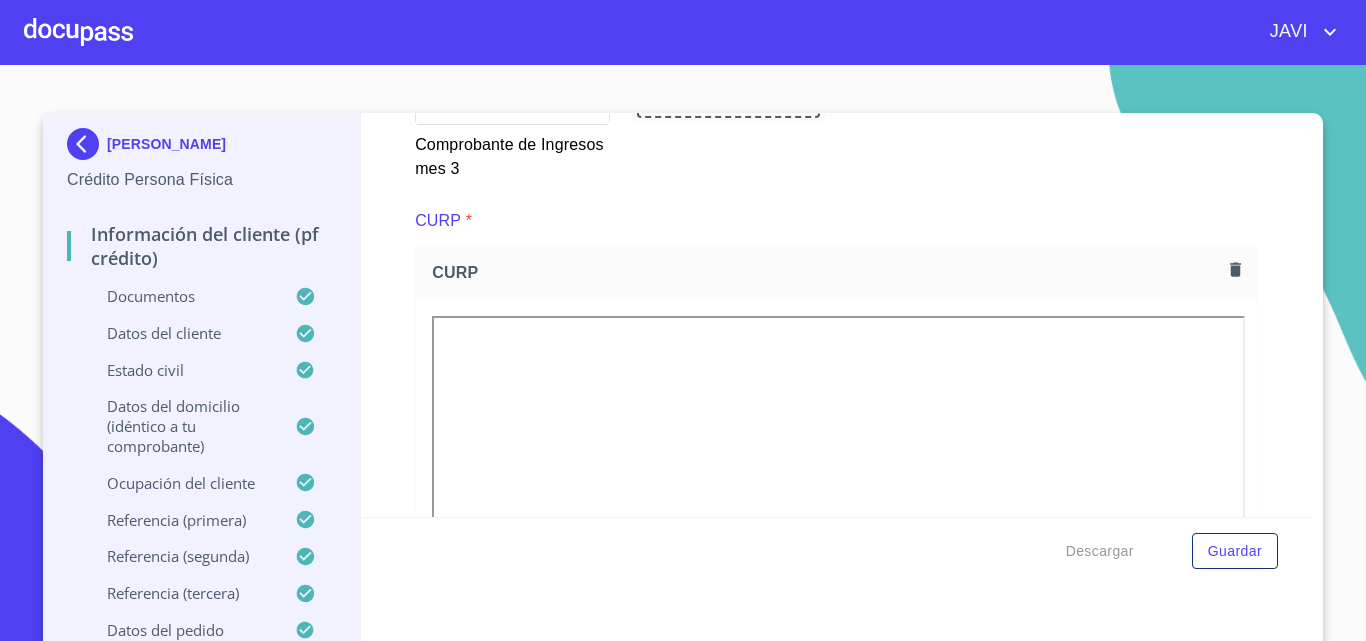 click 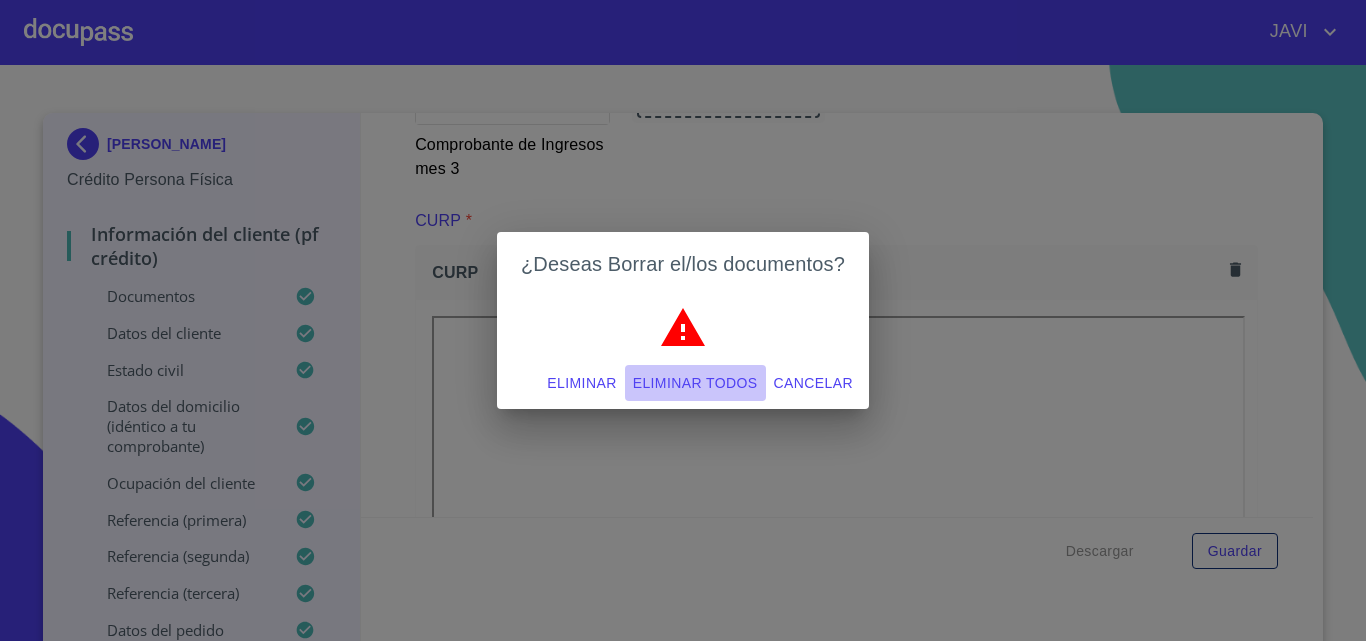 click on "Eliminar todos" at bounding box center (695, 383) 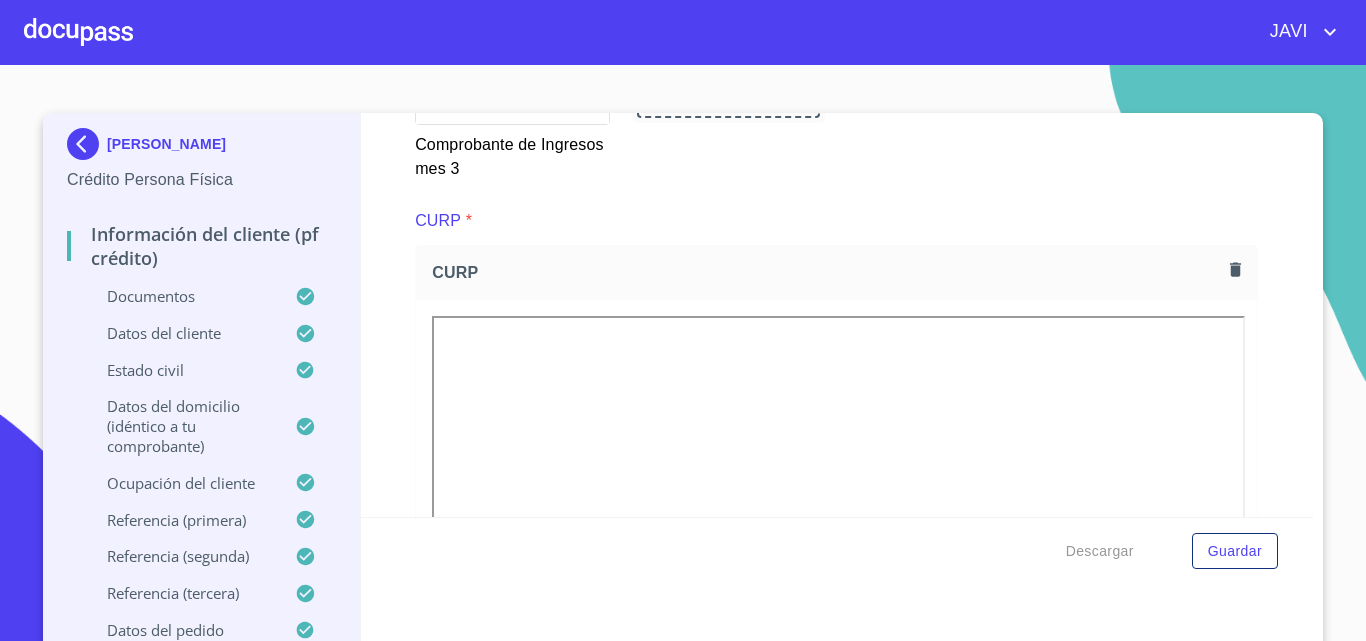 click on "Información del cliente (PF crédito)   Documentos Documento de identificación   * INE ​ Identificación Oficial * Identificación Oficial Identificación Oficial Comprobante de Domicilio * Comprobante de Domicilio Comprobante de [PERSON_NAME] de ingresos   * Independiente/Dueño de negocio/Persona Moral ​ Comprobante de Ingresos mes 1 * Comprobante de Ingresos mes 1 Comprobante de Ingresos mes 1 Comprobante de Ingresos mes 2 * Comprobante de Ingresos mes 2 Comprobante de Ingresos mes 2 Comprobante de Ingresos mes 3 * Comprobante de Ingresos mes 3 Comprobante de Ingresos mes 3 CURP * CURP [PERSON_NAME] de situación fiscal [PERSON_NAME] de situación fiscal [PERSON_NAME] de situación fiscal Datos del cliente Apellido [PERSON_NAME]   * [PERSON_NAME] ​ Apellido Materno   * VILLA ​ Primer nombre   * [PERSON_NAME] ​ [PERSON_NAME] Nombre [PERSON_NAME] de nacimiento * 18 de oct. de [DEMOGRAPHIC_DATA] ​ Nacionalidad   * Mexicana ​ País de nacimiento   * [GEOGRAPHIC_DATA] ​ Estado de nacimiento   * Jalisco ​ CURP   * ​ RFC *" at bounding box center [837, 315] 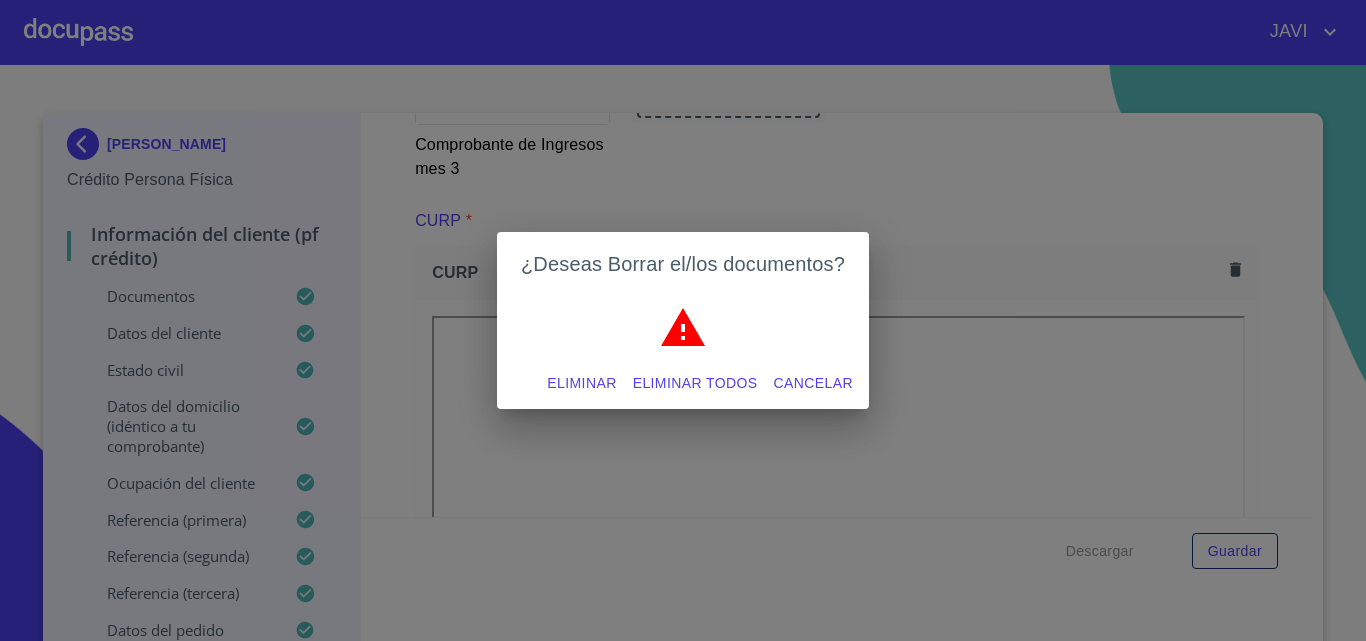 click on "Eliminar todos" at bounding box center (695, 383) 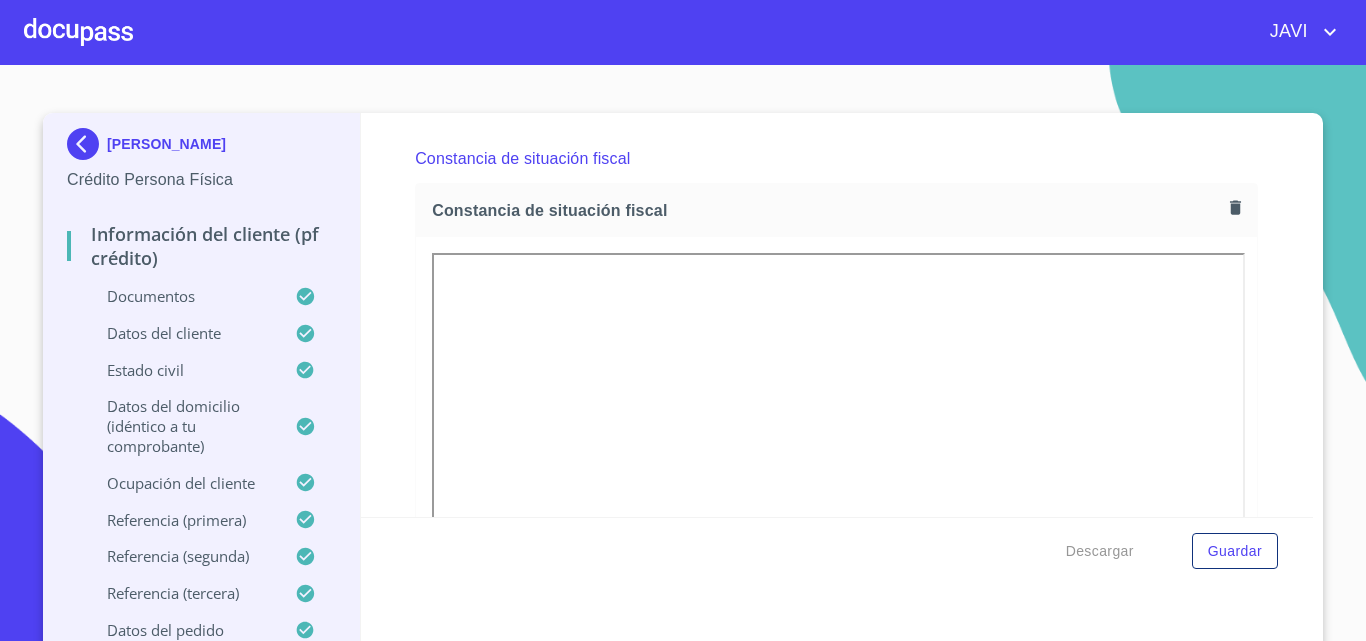 scroll, scrollTop: 3500, scrollLeft: 0, axis: vertical 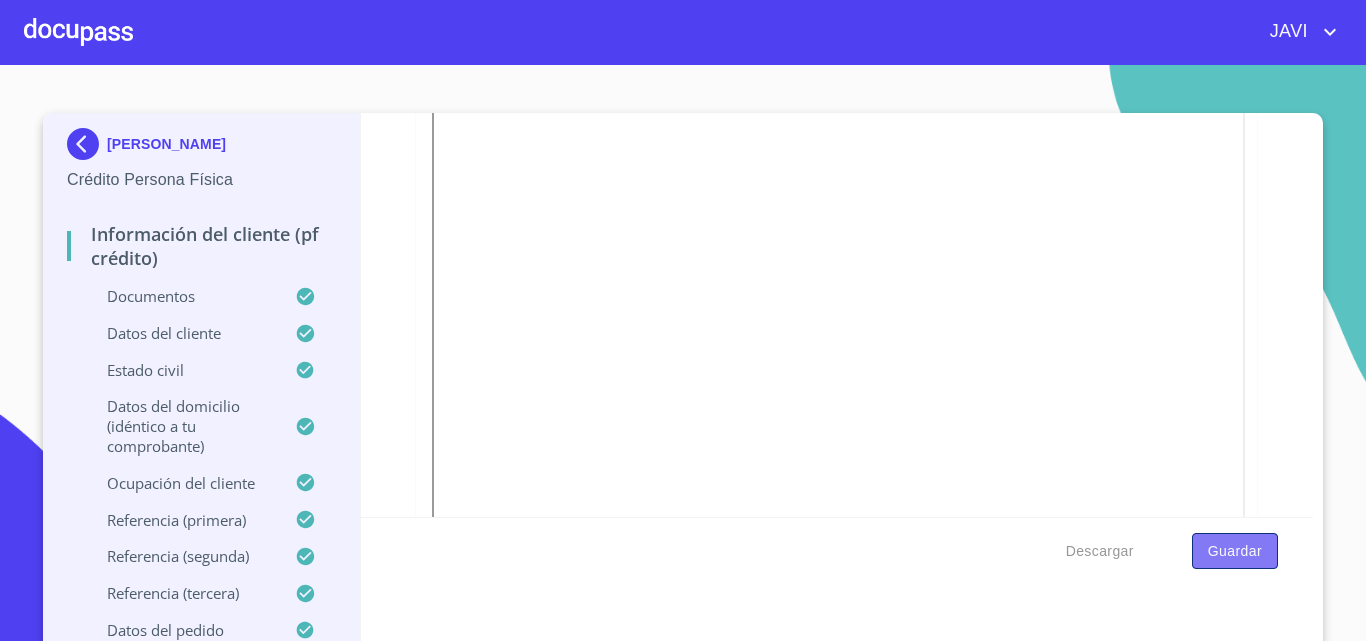 click on "Guardar" at bounding box center [1235, 551] 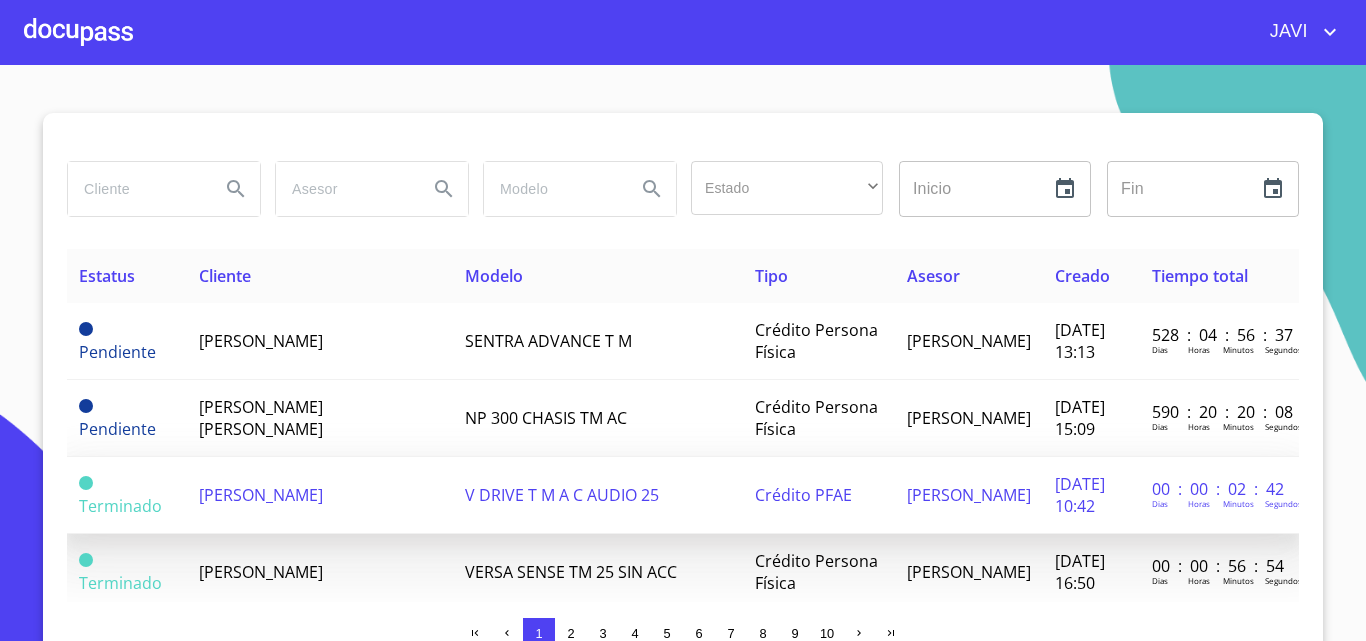 click on "[PERSON_NAME]" at bounding box center (261, 495) 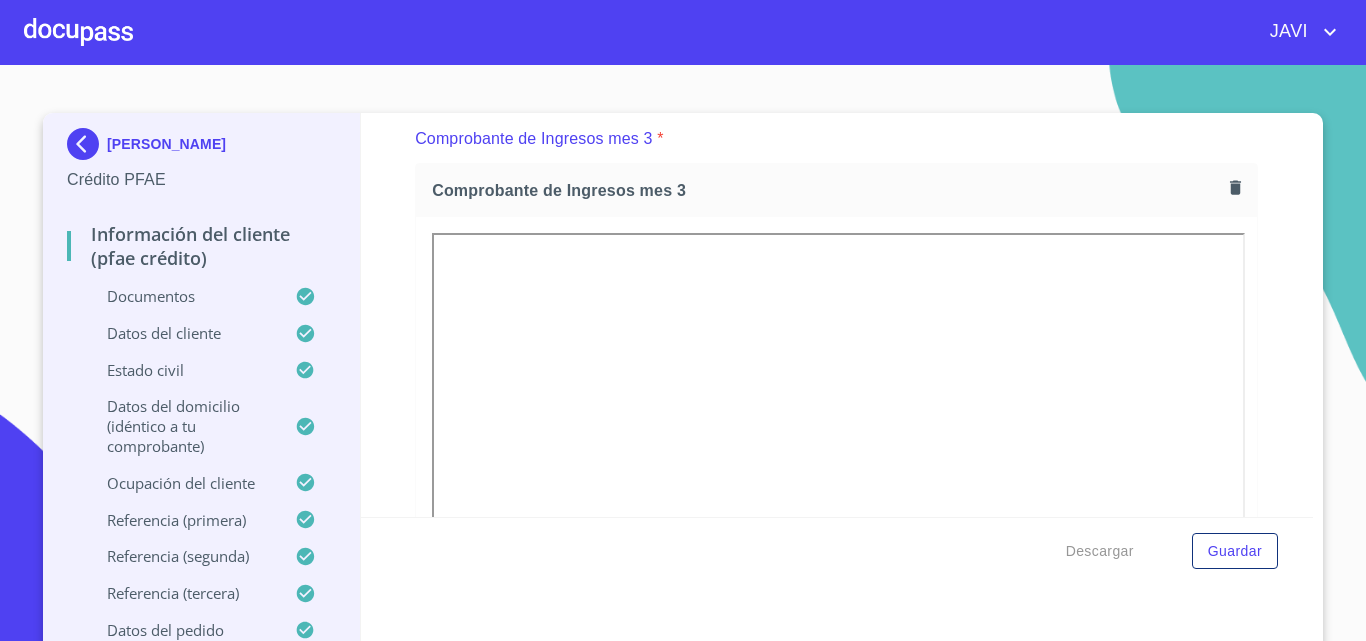 scroll, scrollTop: 2184, scrollLeft: 0, axis: vertical 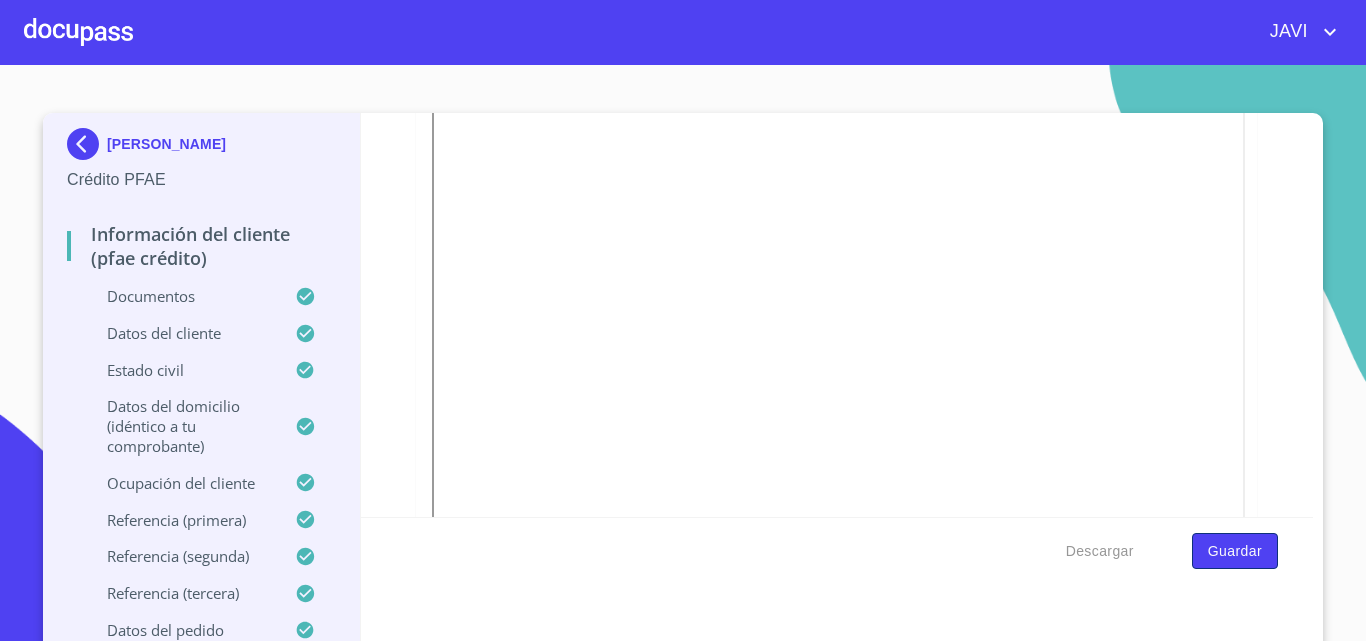 click on "Guardar" at bounding box center [1235, 551] 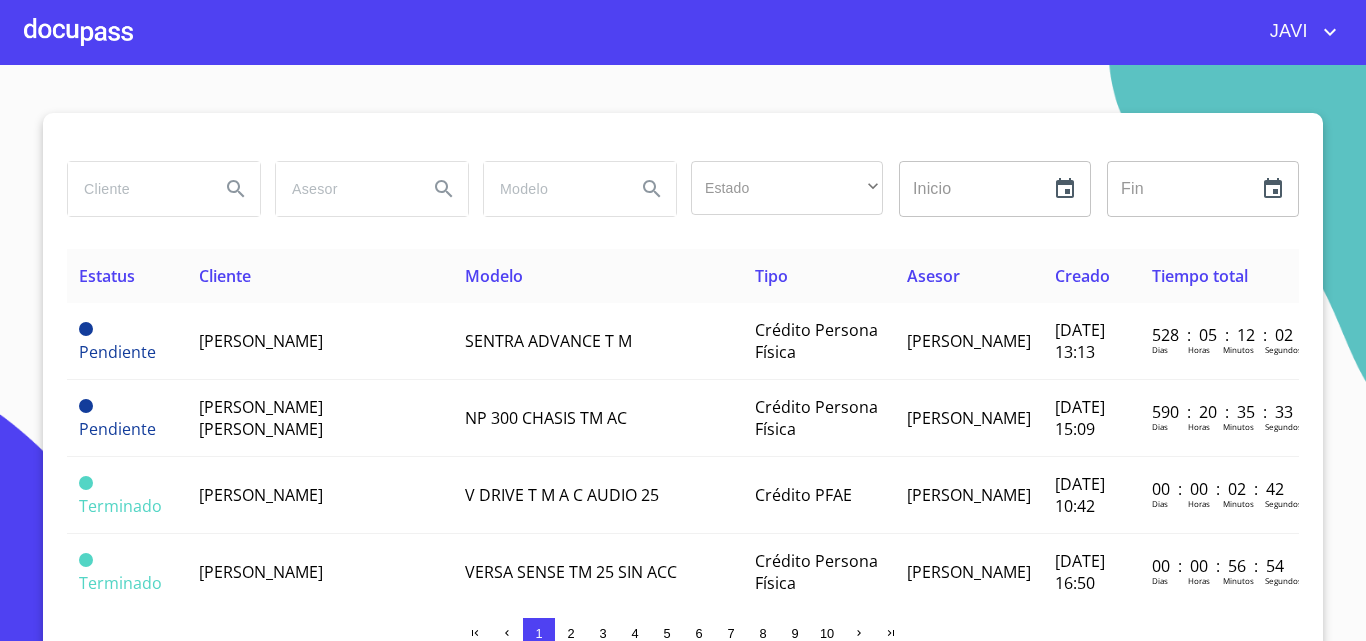 click at bounding box center (78, 32) 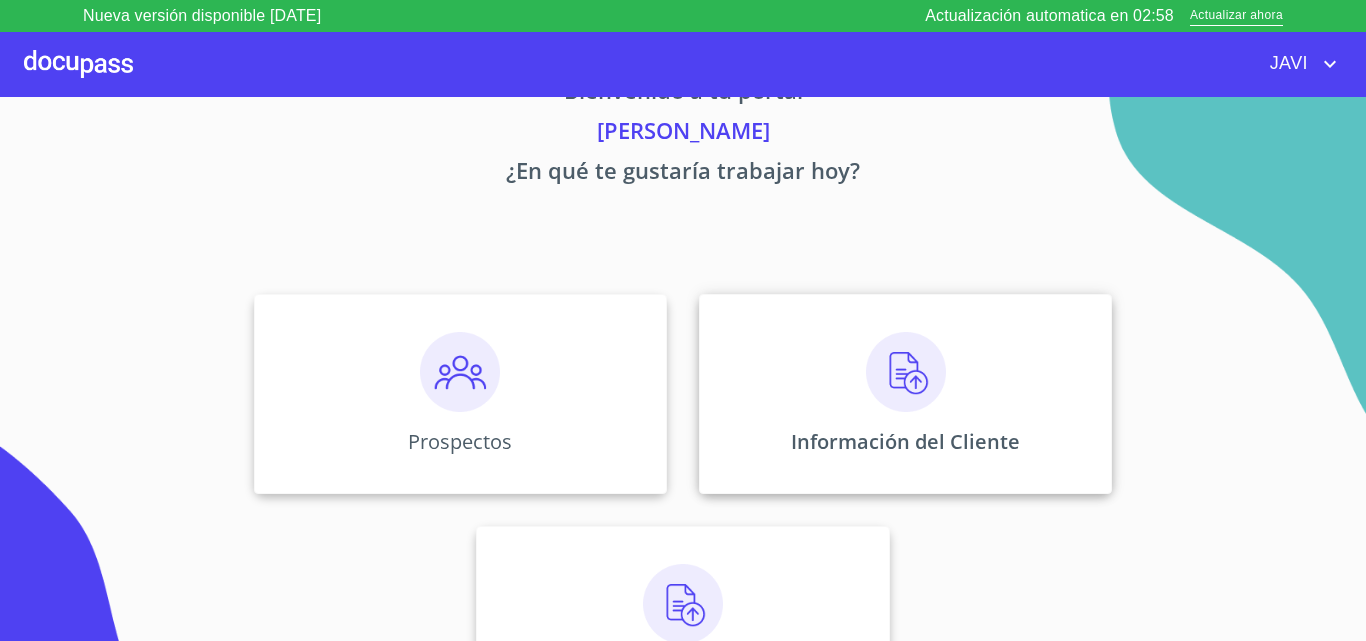 scroll, scrollTop: 132, scrollLeft: 0, axis: vertical 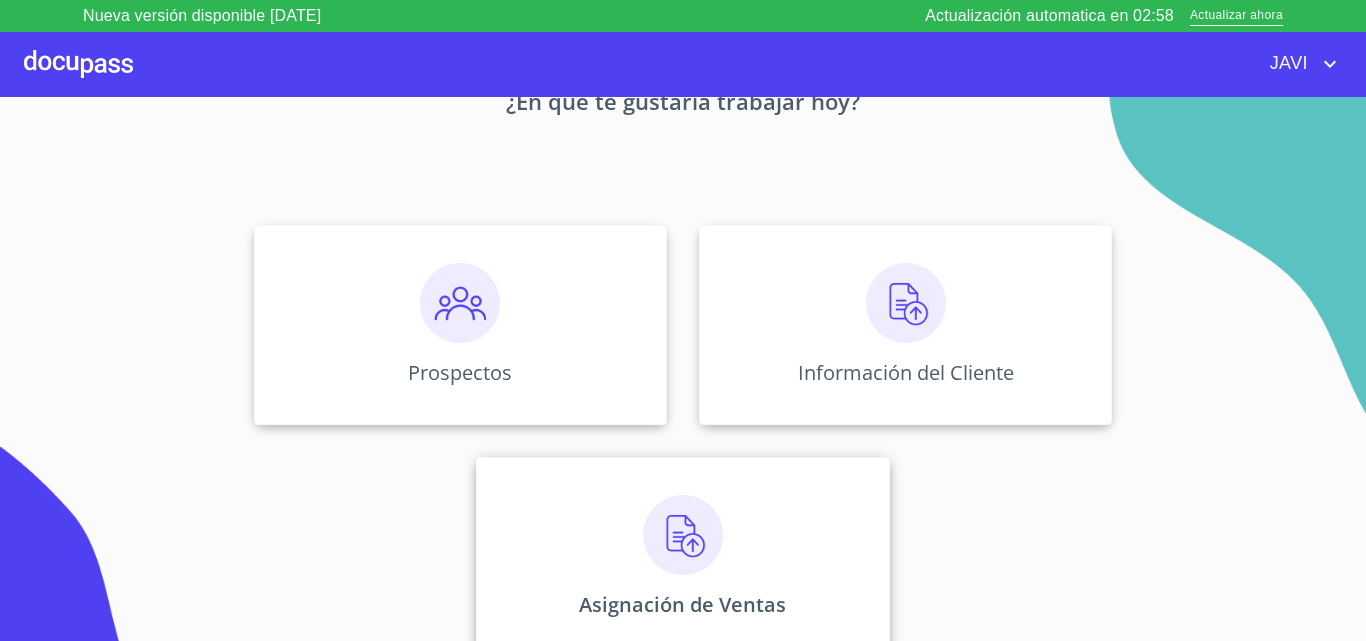 click at bounding box center [683, 535] 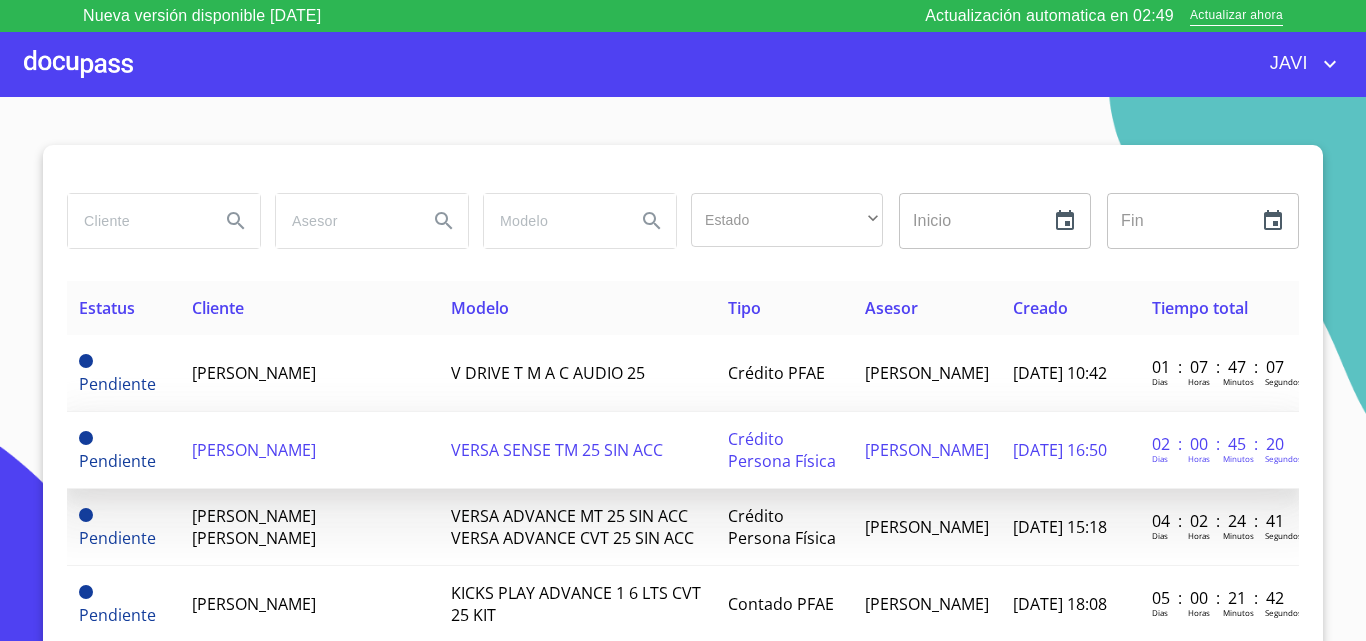 click on "[PERSON_NAME]" at bounding box center [254, 450] 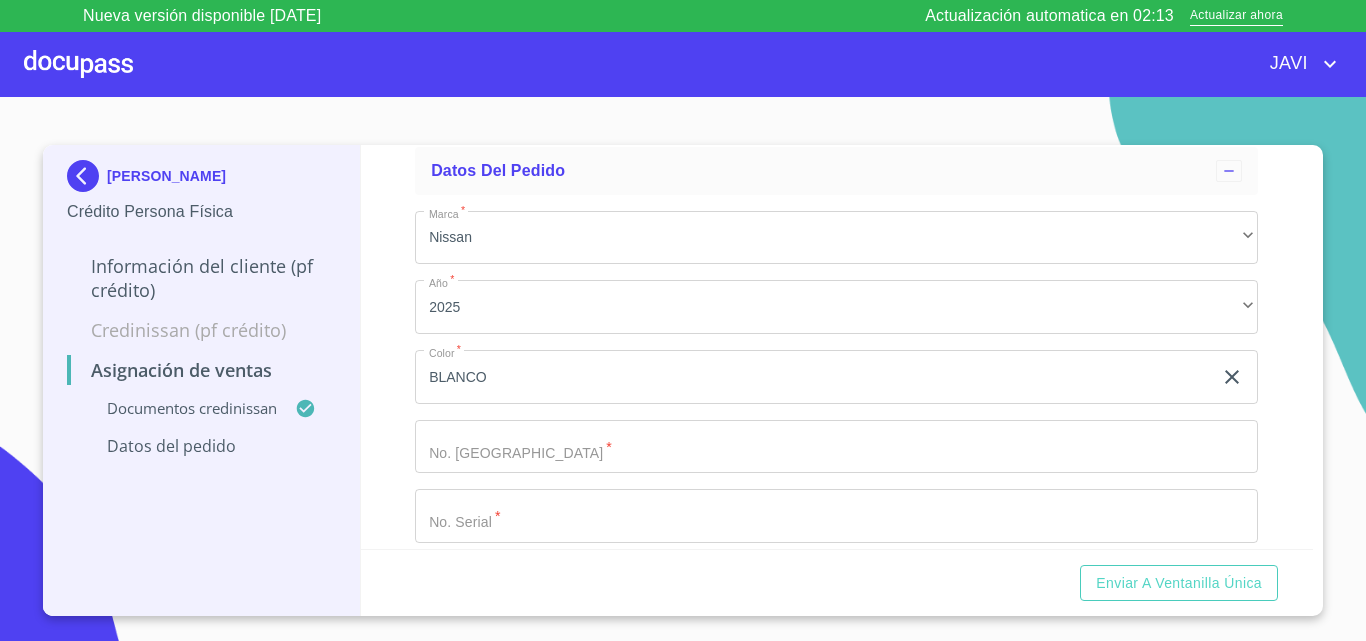 scroll, scrollTop: 600, scrollLeft: 0, axis: vertical 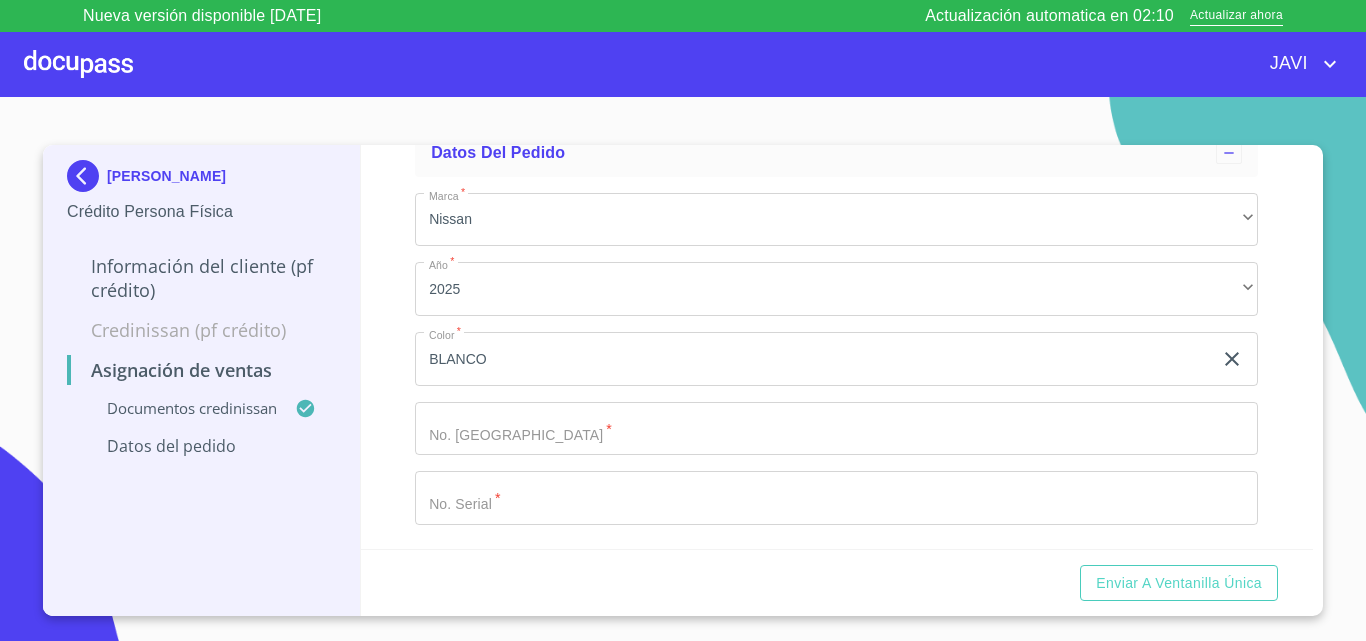 click 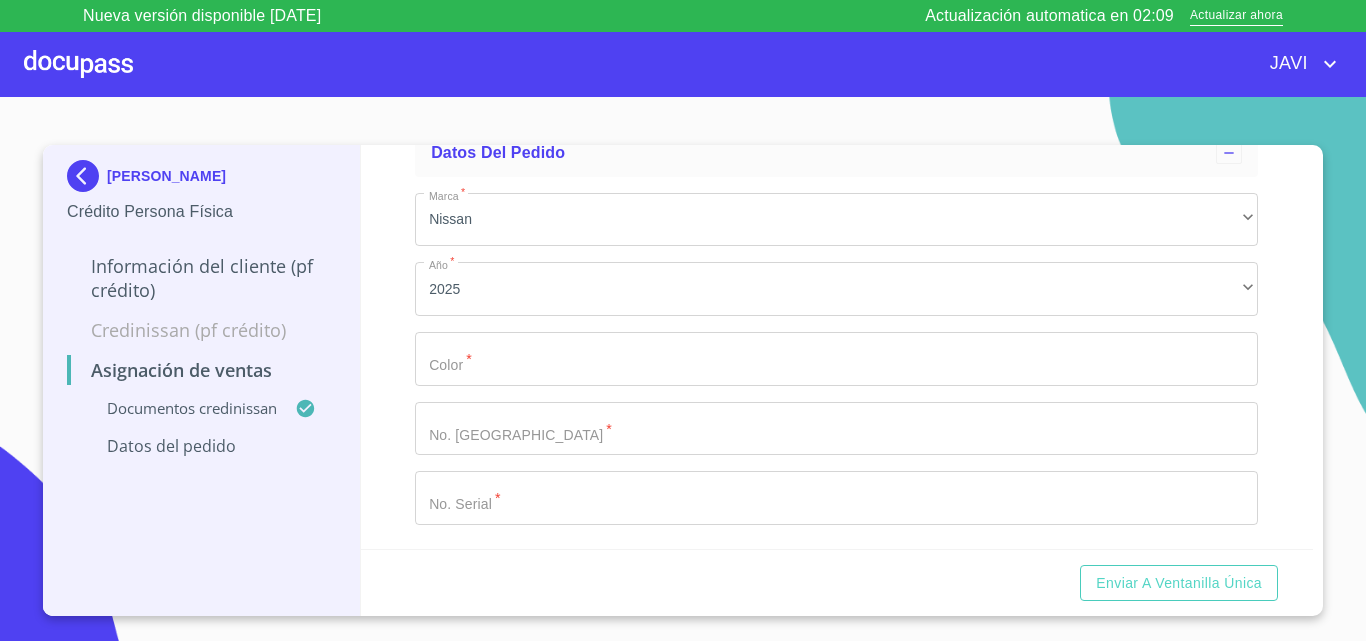 click on "Marca   *" at bounding box center (836, 359) 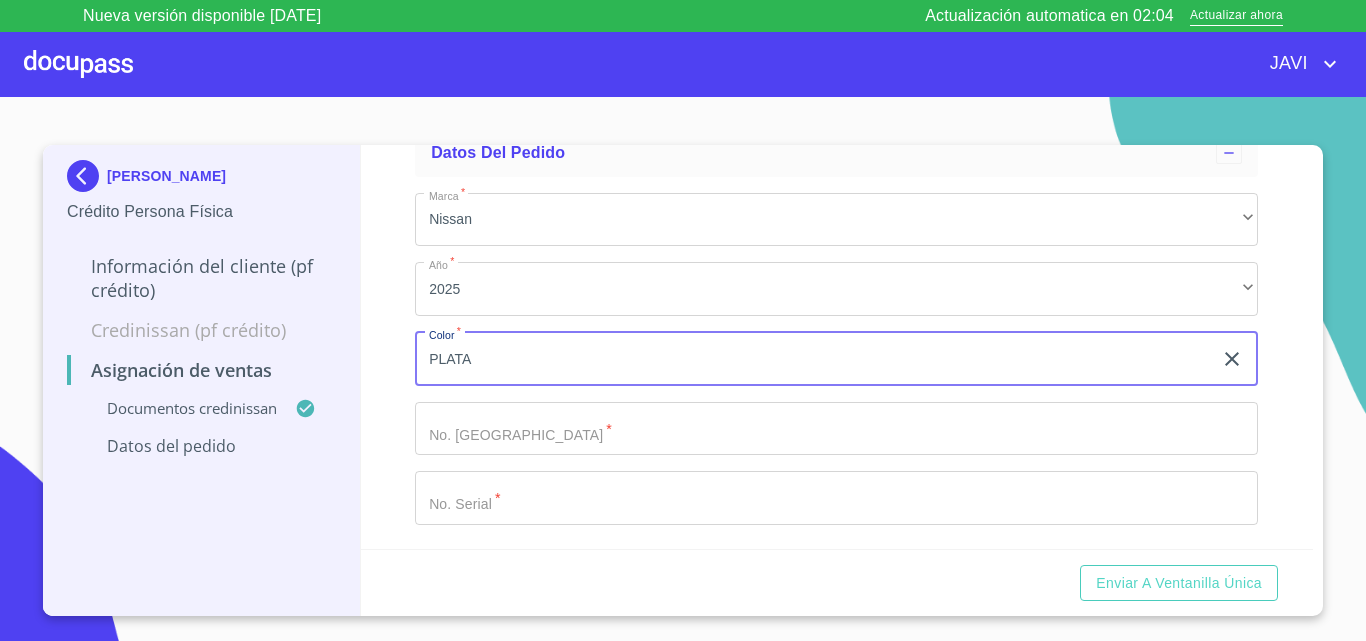 type on "PLATA" 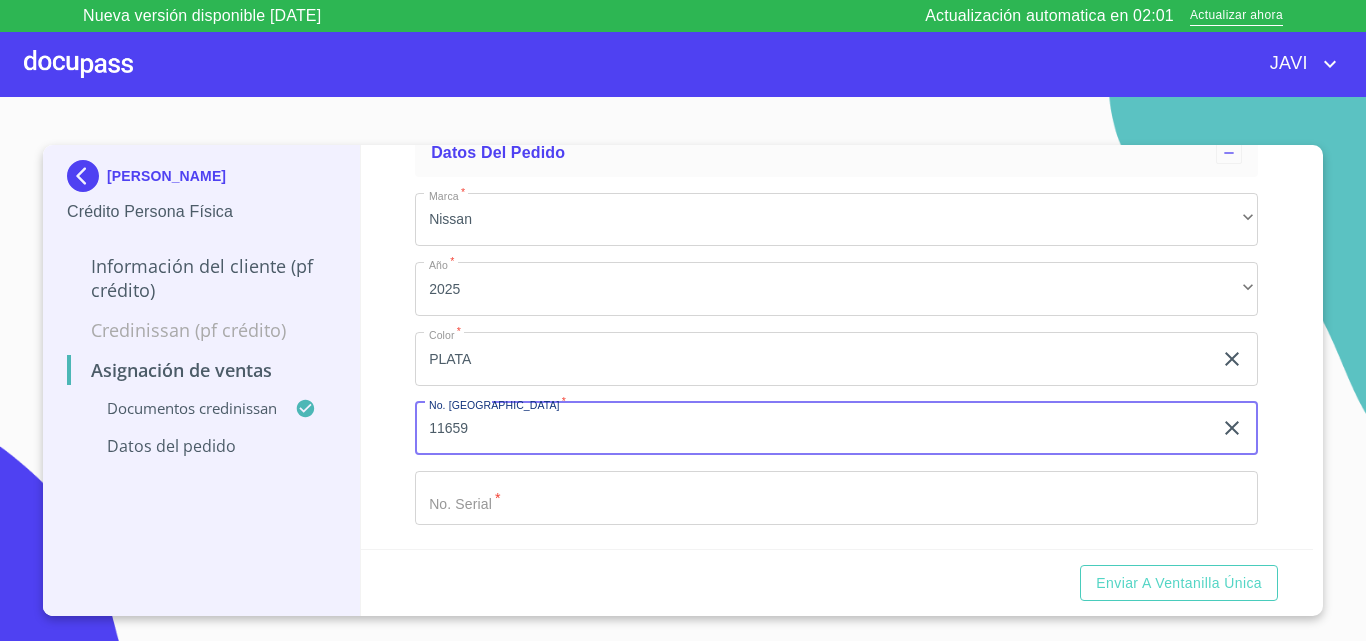 type on "11659" 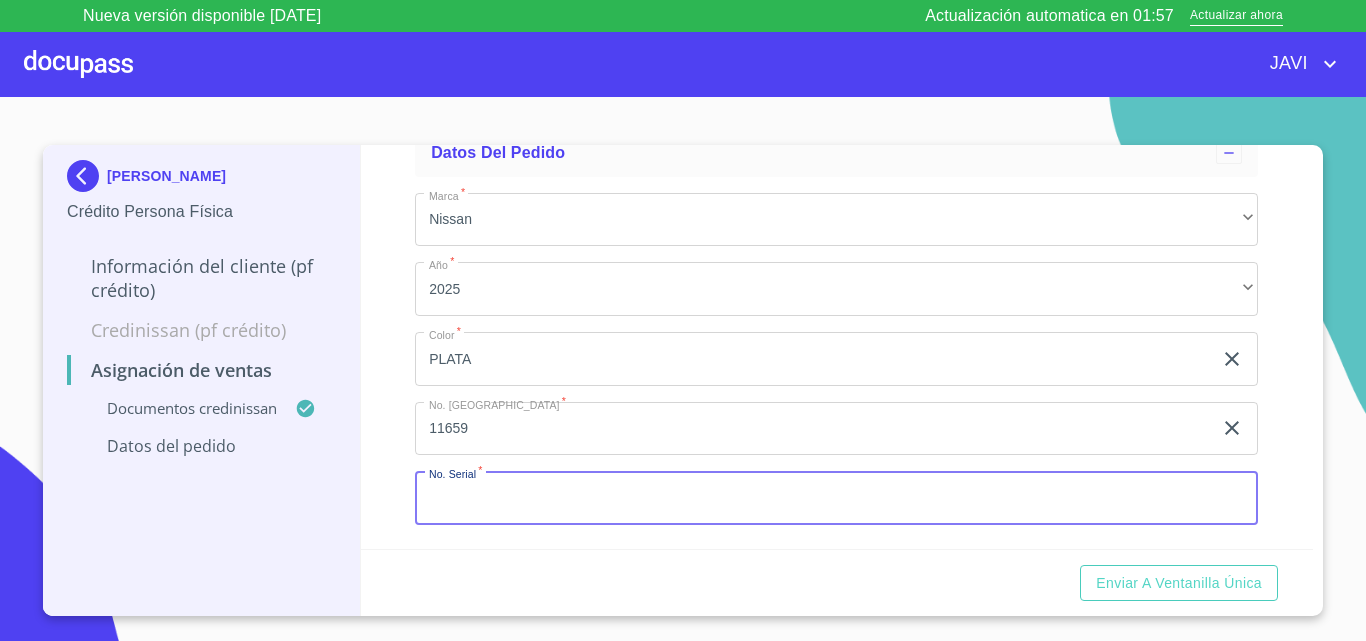 scroll, scrollTop: 631, scrollLeft: 0, axis: vertical 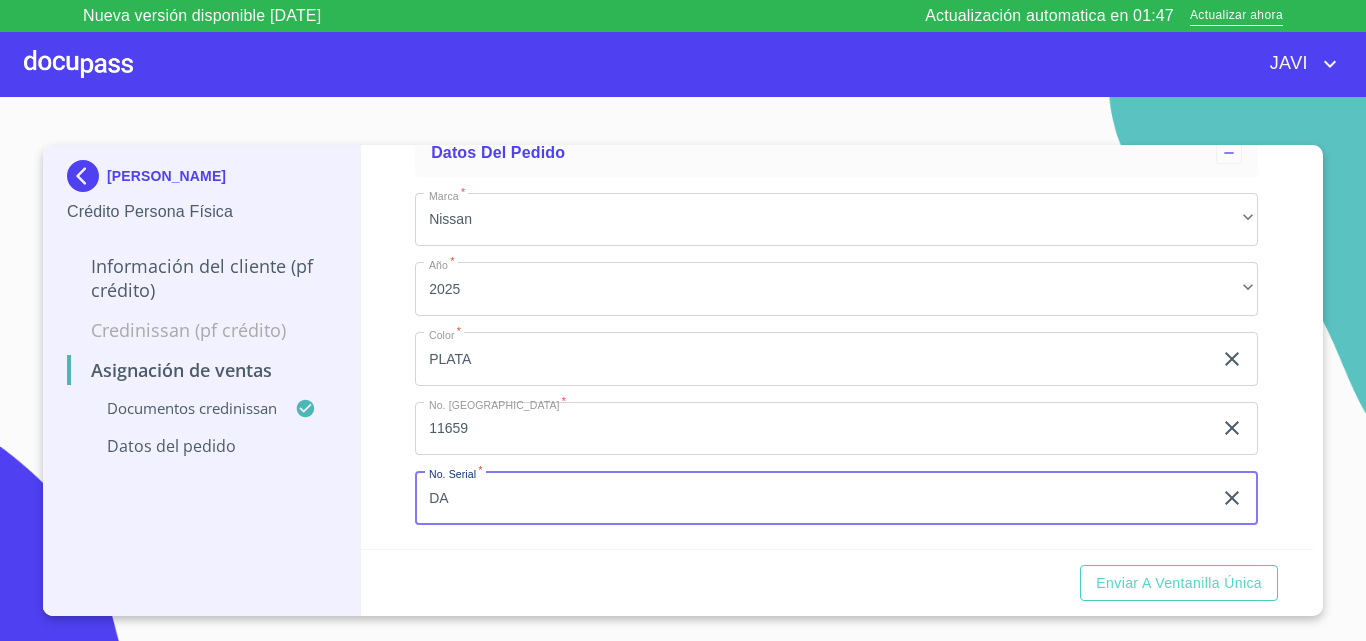 type on "D" 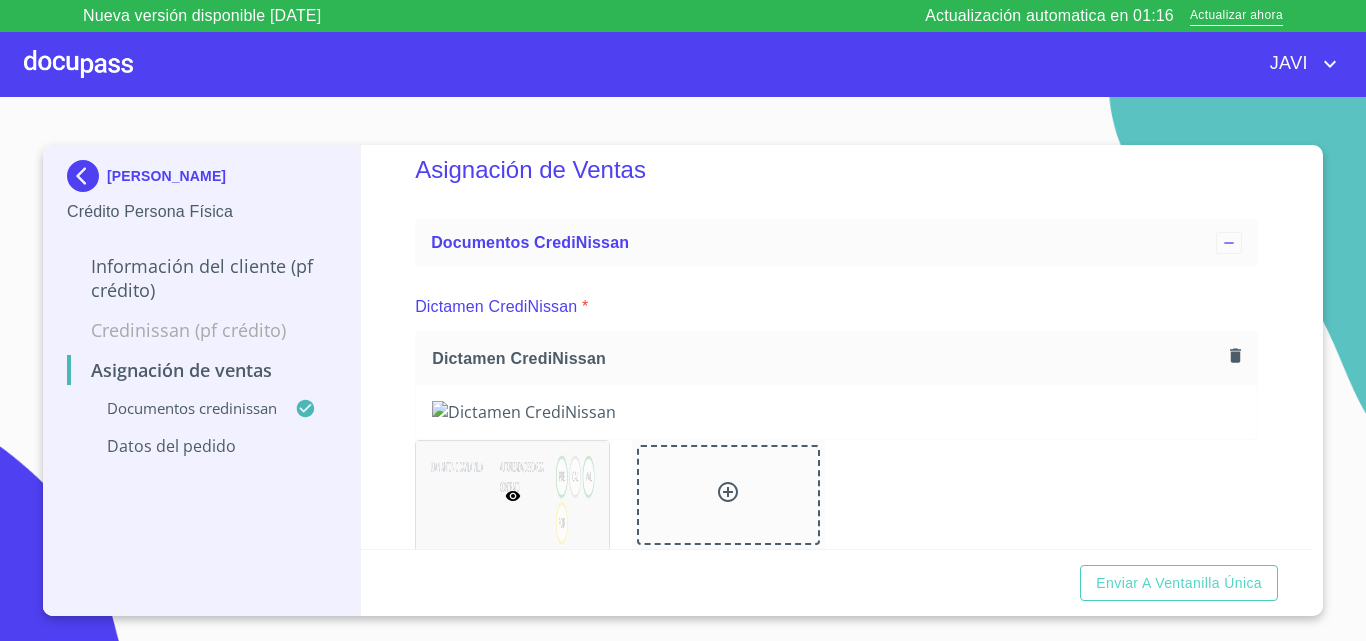 scroll, scrollTop: 331, scrollLeft: 0, axis: vertical 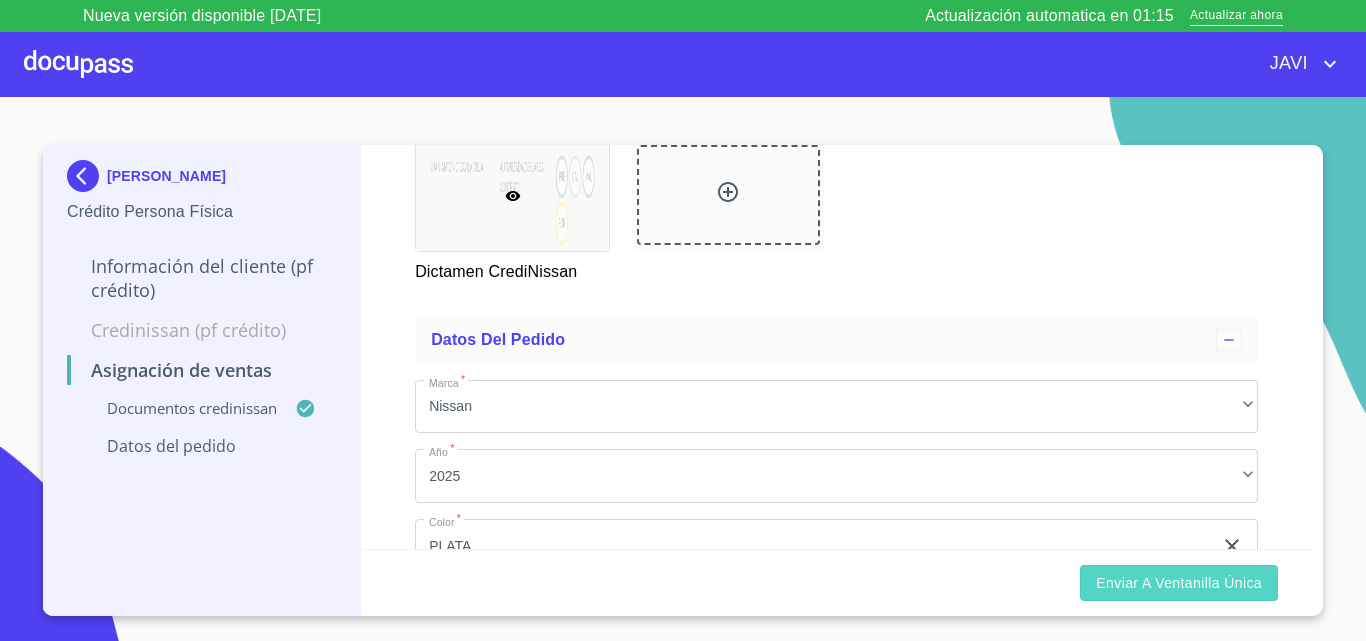 type on "[US_VEHICLE_IDENTIFICATION_NUMBER]" 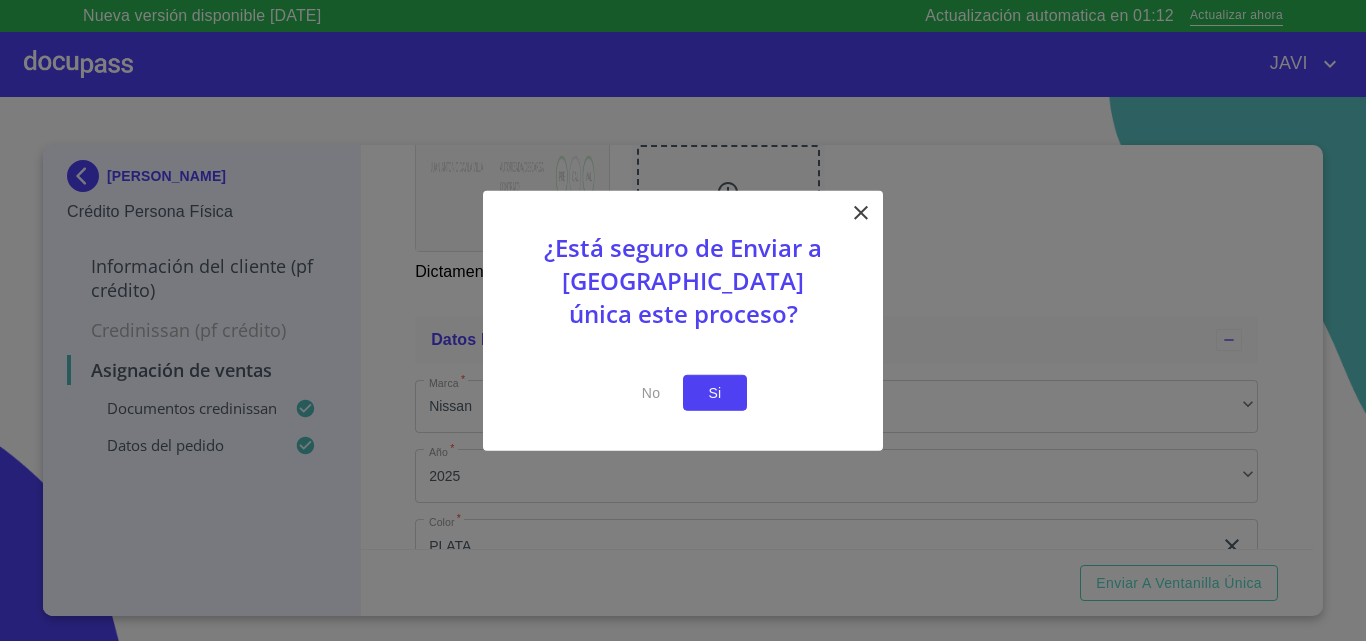 click on "Si" at bounding box center (715, 392) 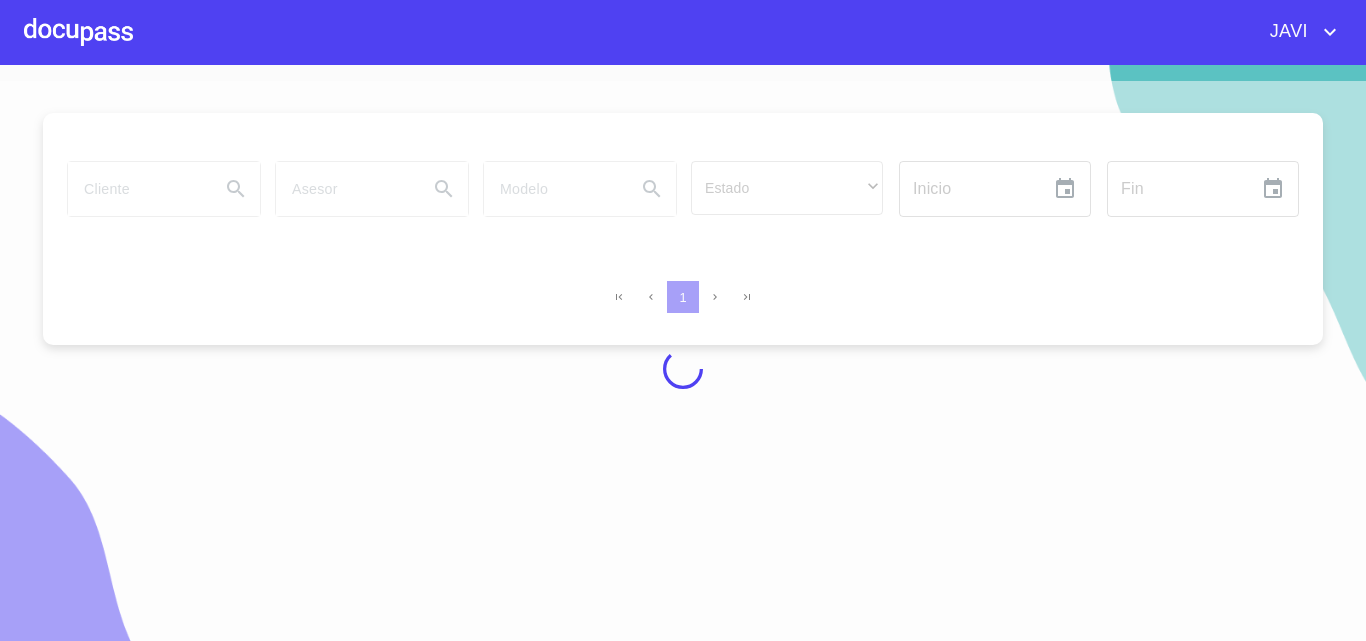 scroll, scrollTop: 0, scrollLeft: 0, axis: both 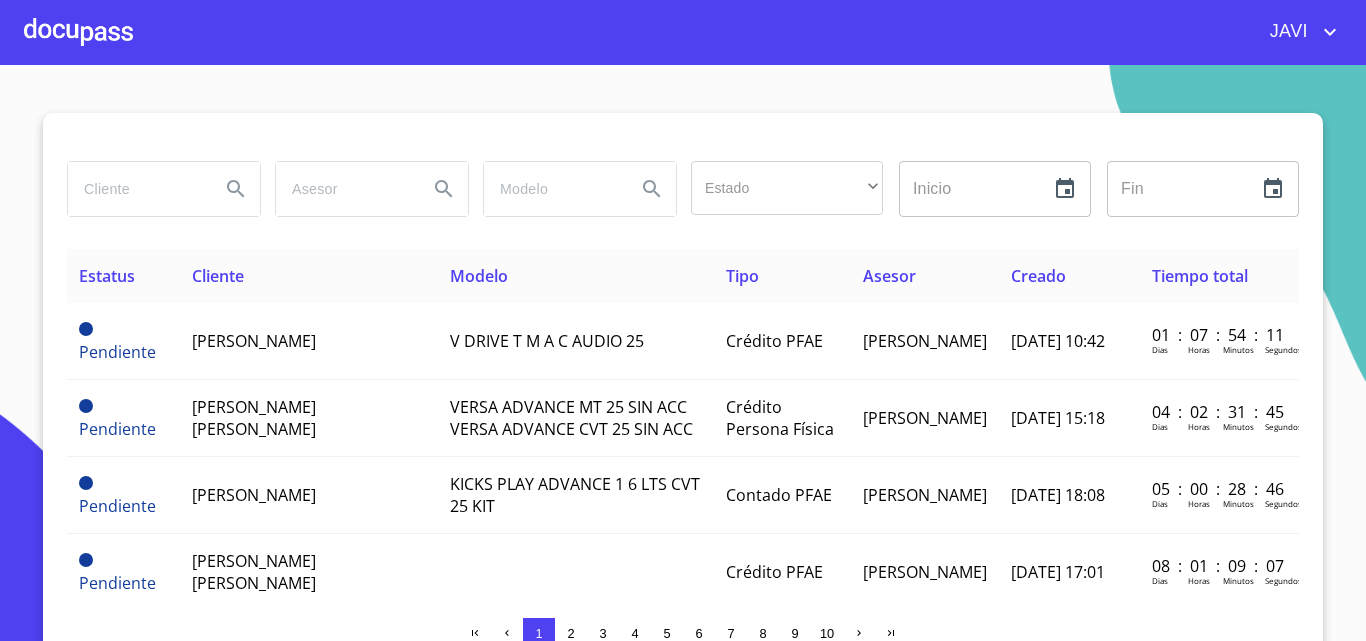 click at bounding box center [78, 32] 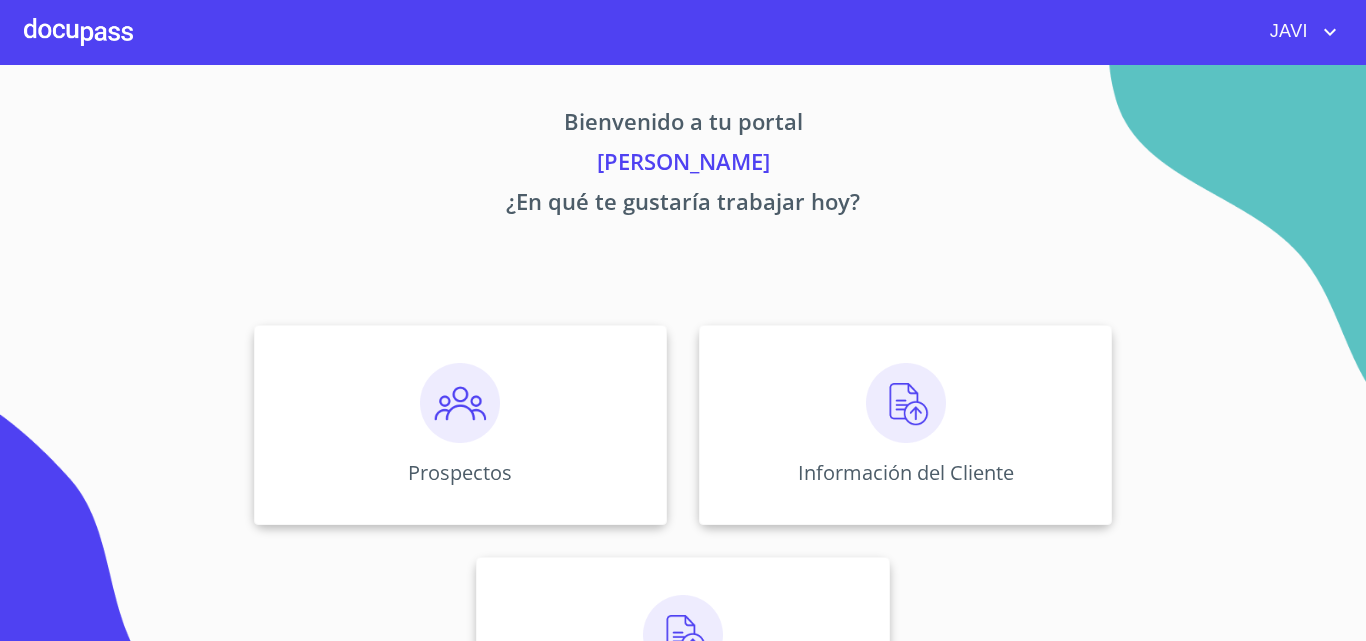 click 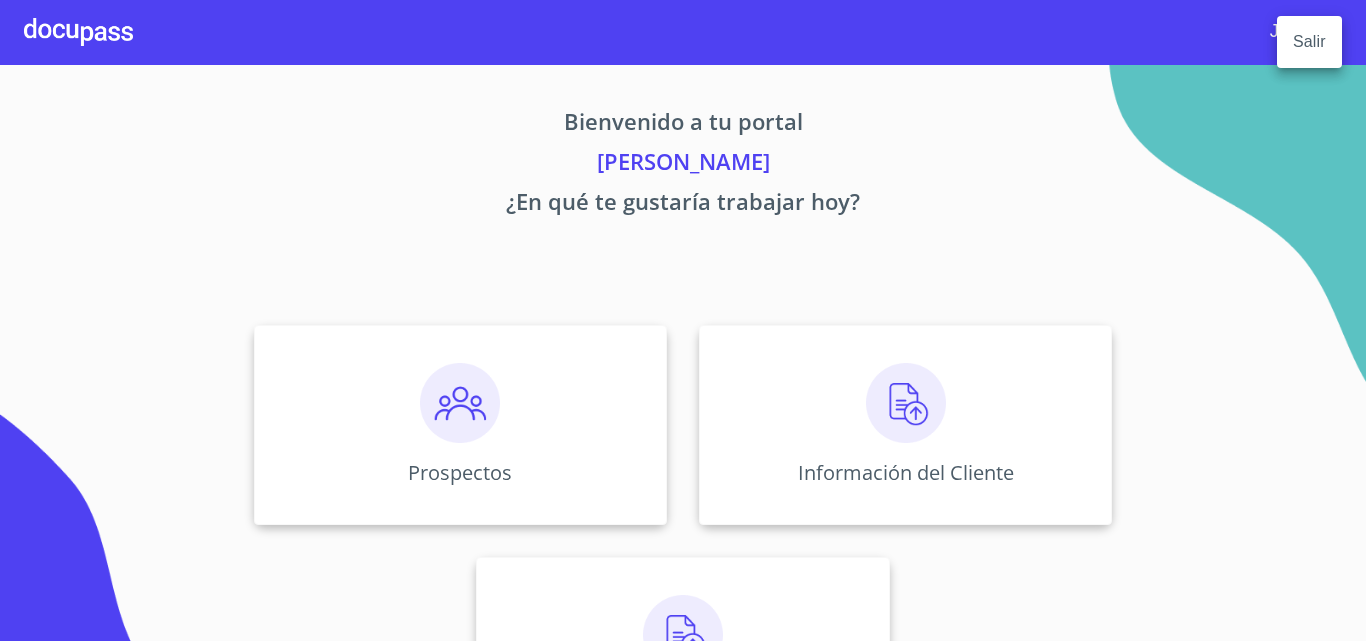 click on "Salir" at bounding box center (1309, 42) 